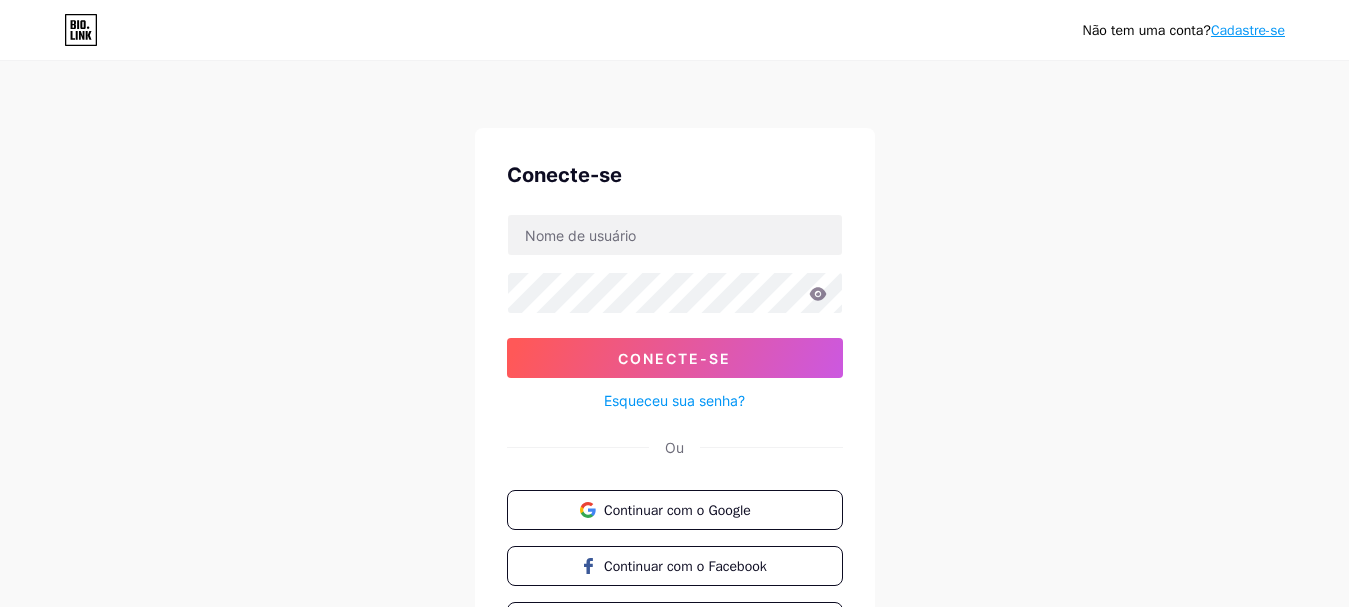 scroll, scrollTop: 0, scrollLeft: 0, axis: both 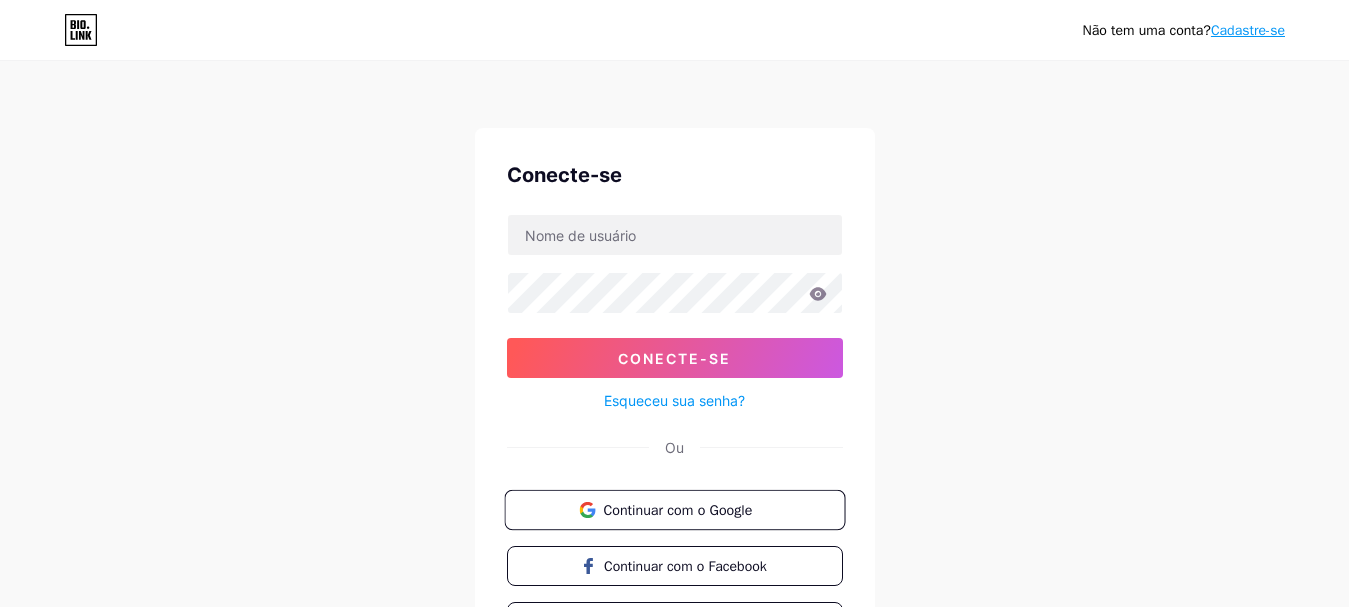 click on "Continuar com o Google" at bounding box center (677, 509) 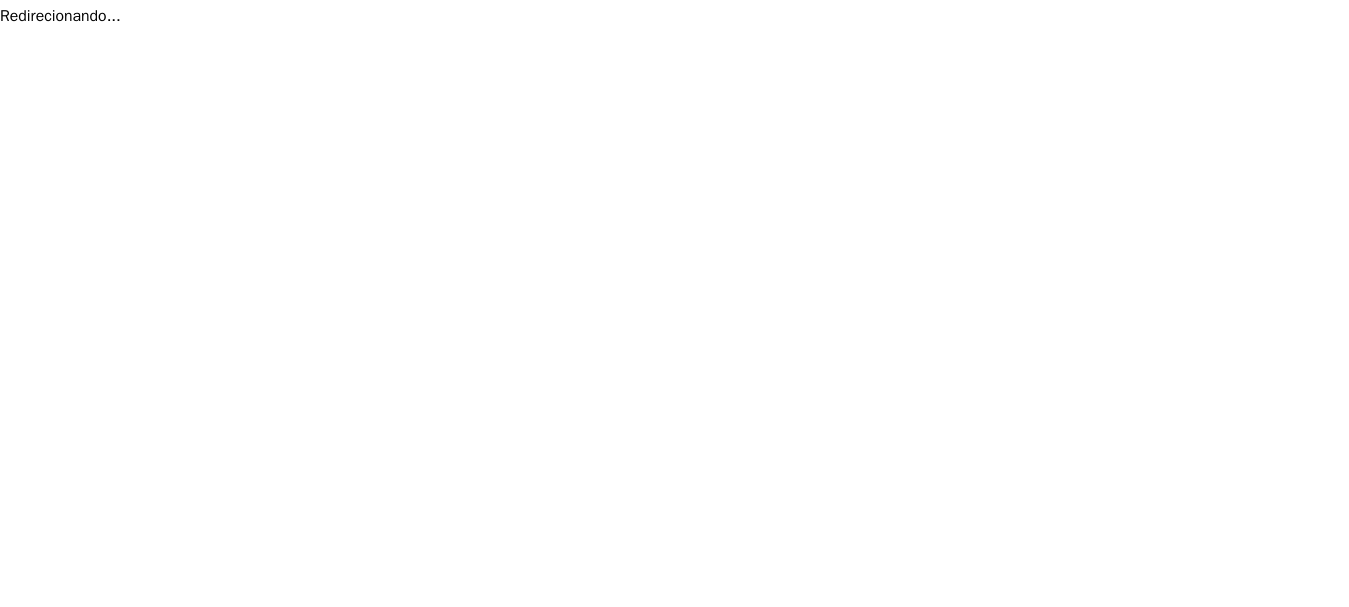 scroll, scrollTop: 0, scrollLeft: 0, axis: both 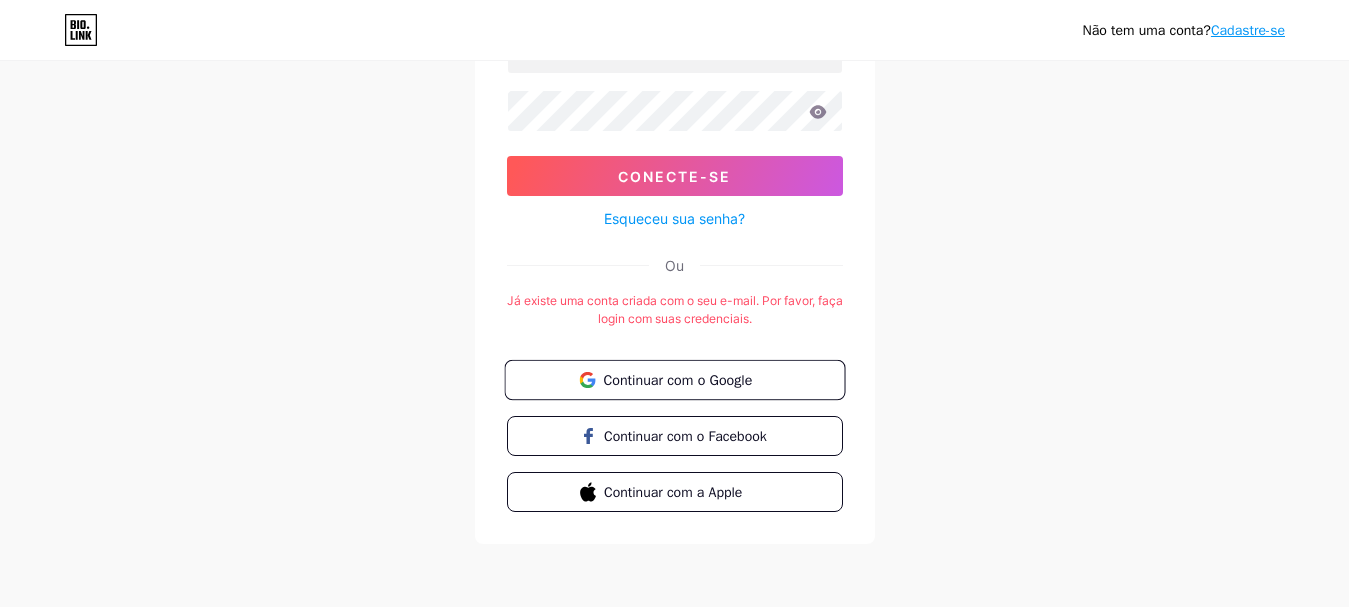 click on "Continuar com o Google" at bounding box center [677, 379] 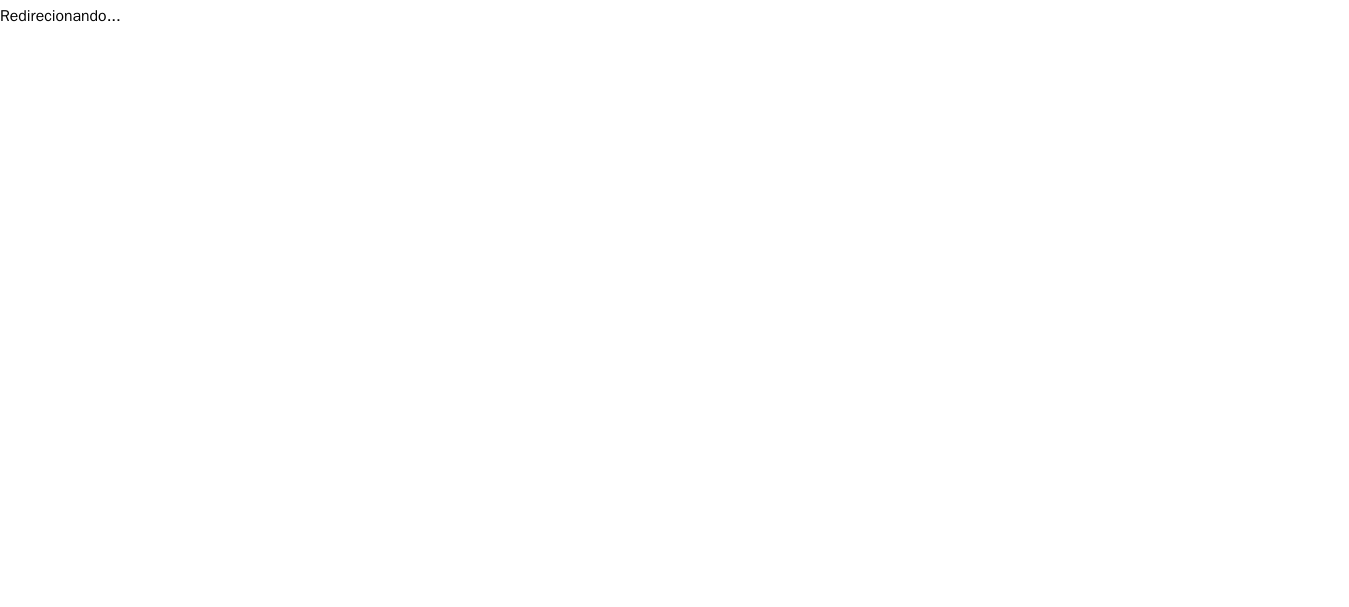 scroll, scrollTop: 0, scrollLeft: 0, axis: both 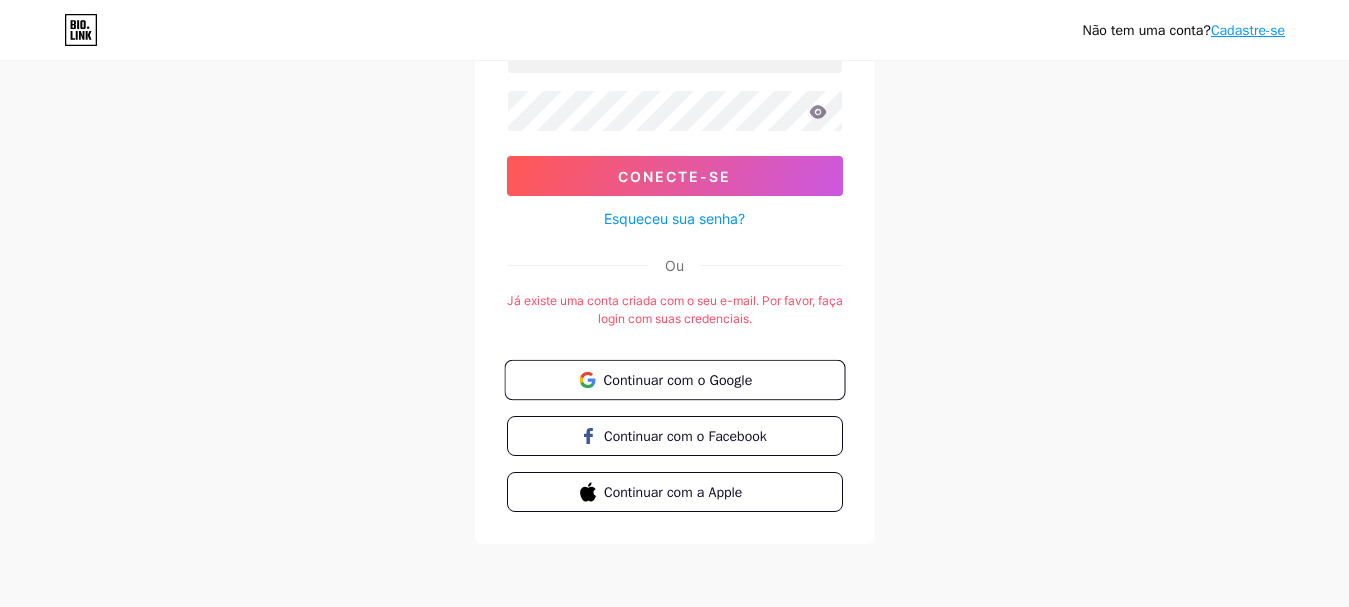 click on "Continuar com o Google" at bounding box center [674, 380] 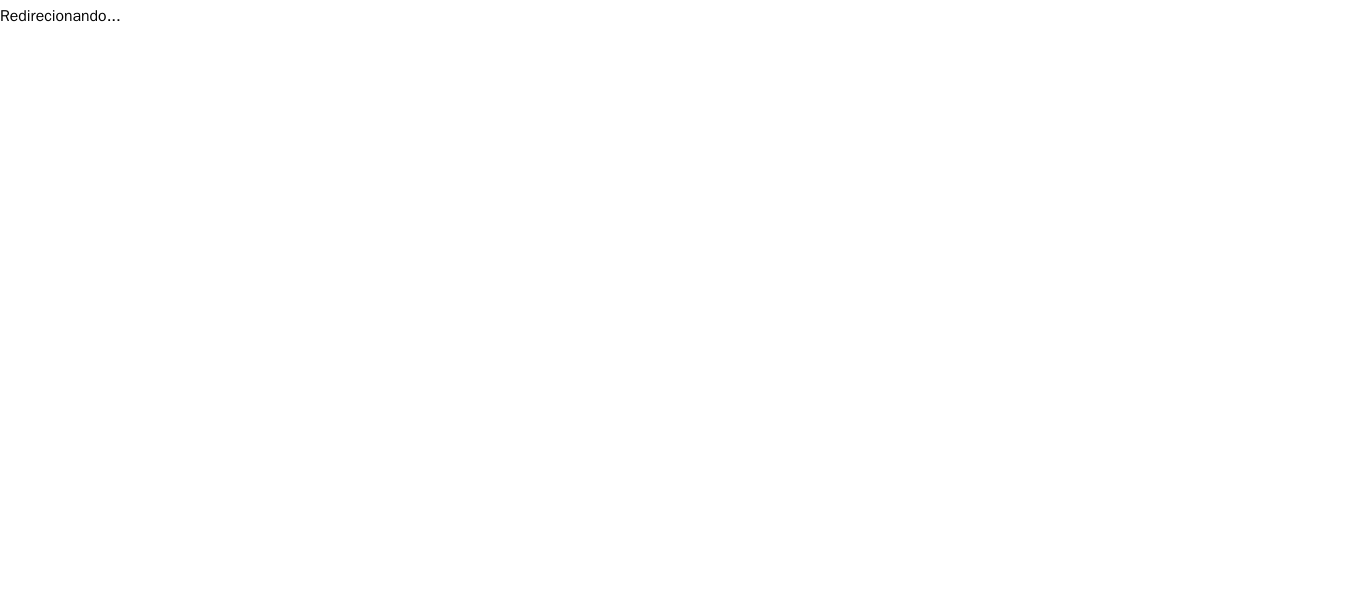 scroll, scrollTop: 0, scrollLeft: 0, axis: both 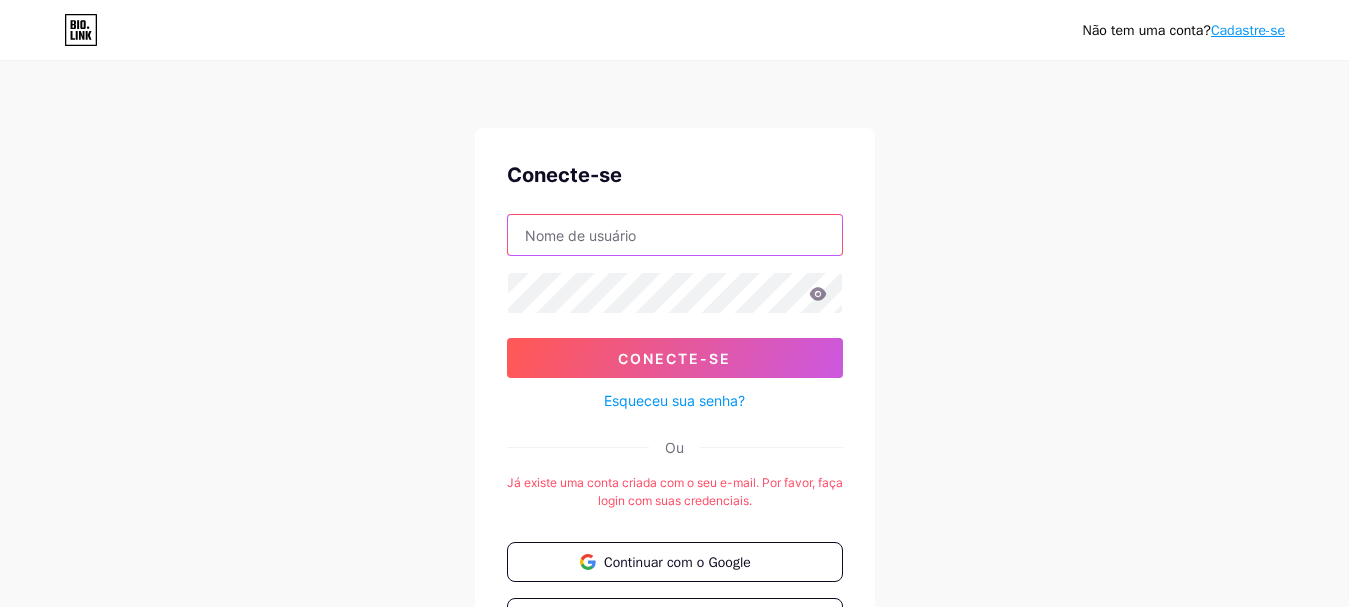 click at bounding box center [675, 235] 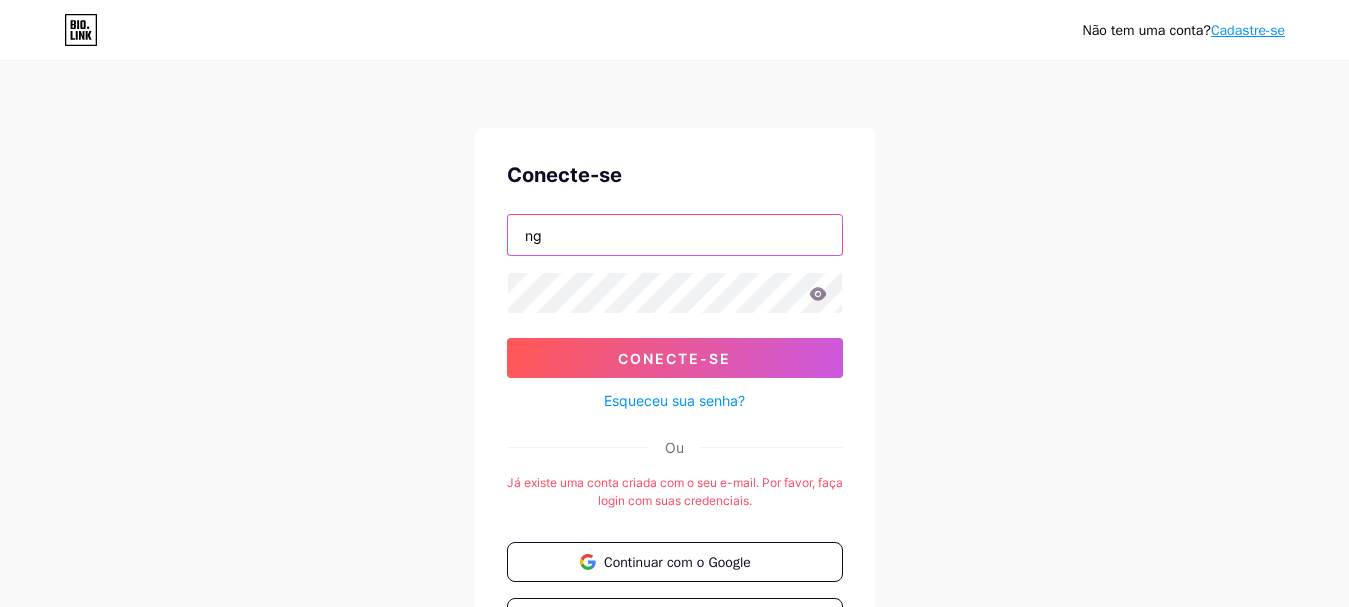 type on "n" 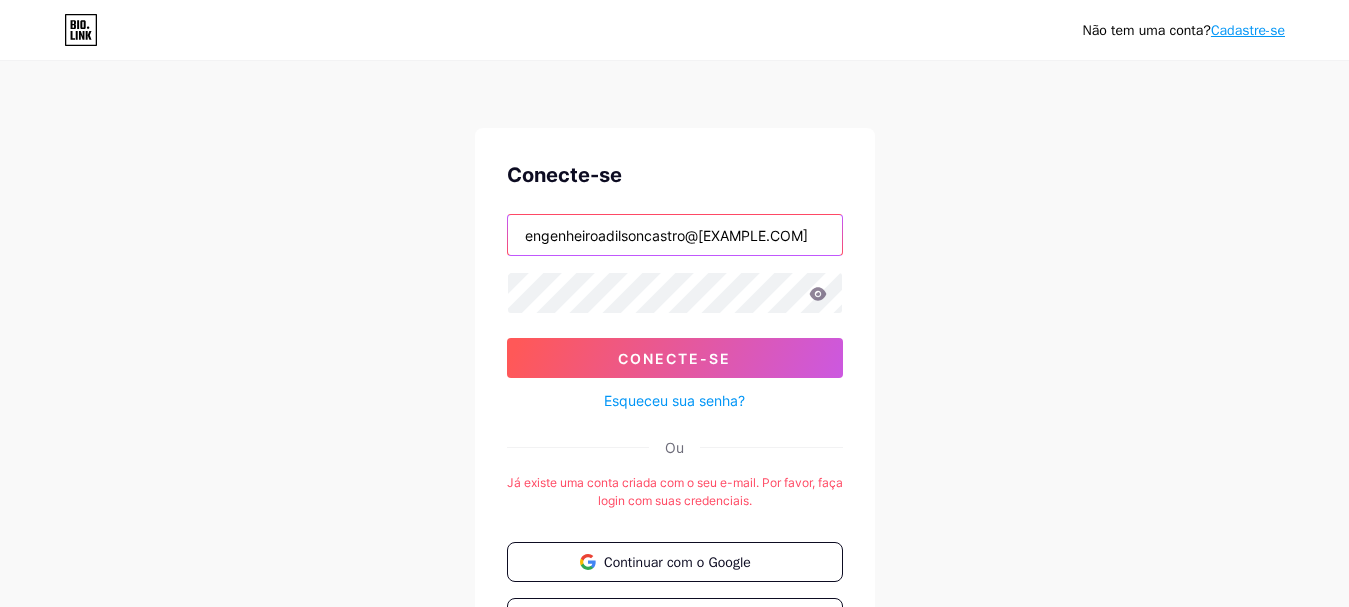 type on "engenheiroadilsoncastro@gmail.com" 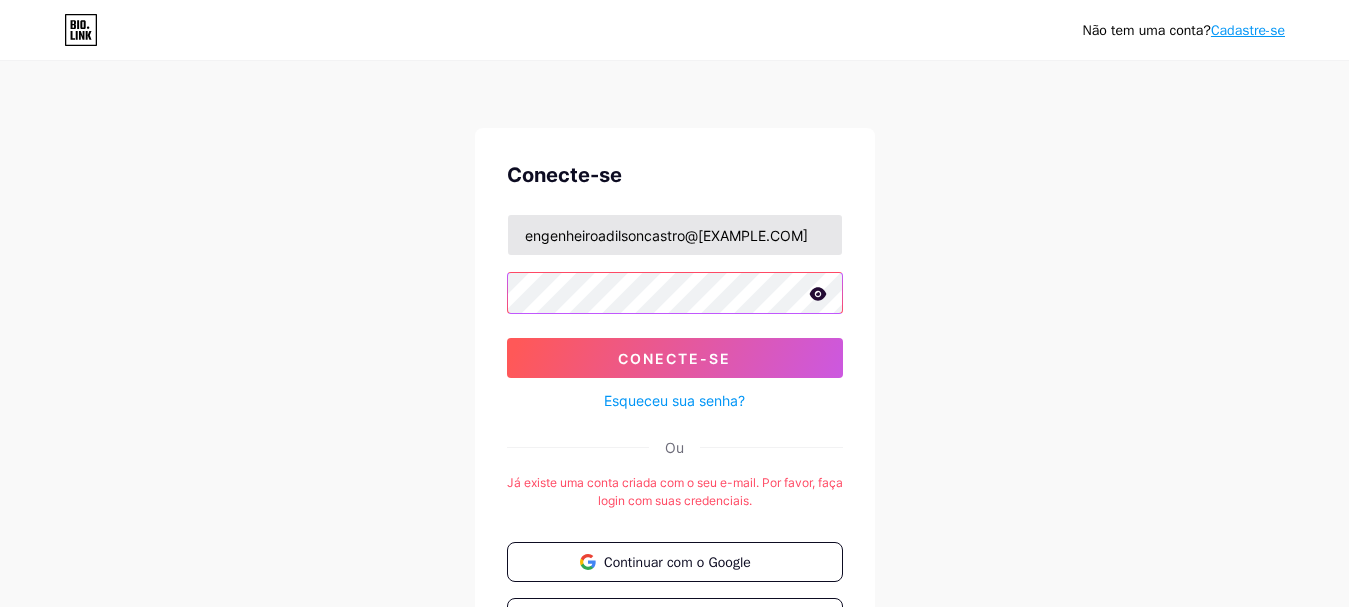 click on "Conecte-se" at bounding box center (675, 358) 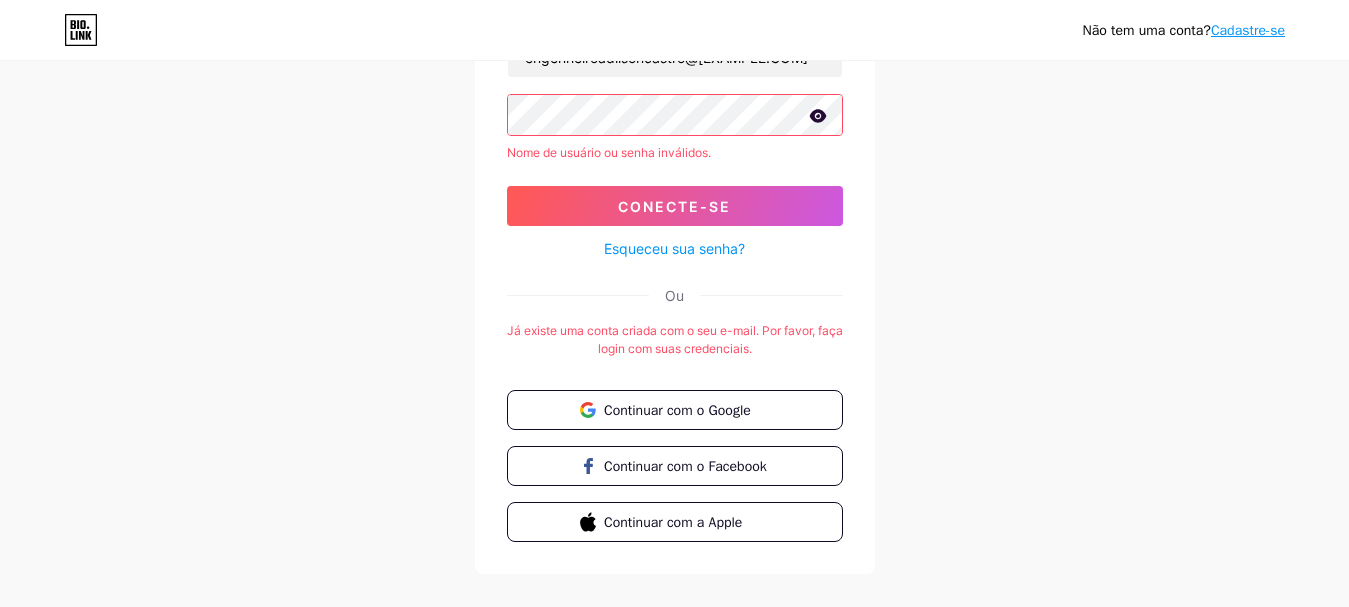 scroll, scrollTop: 208, scrollLeft: 0, axis: vertical 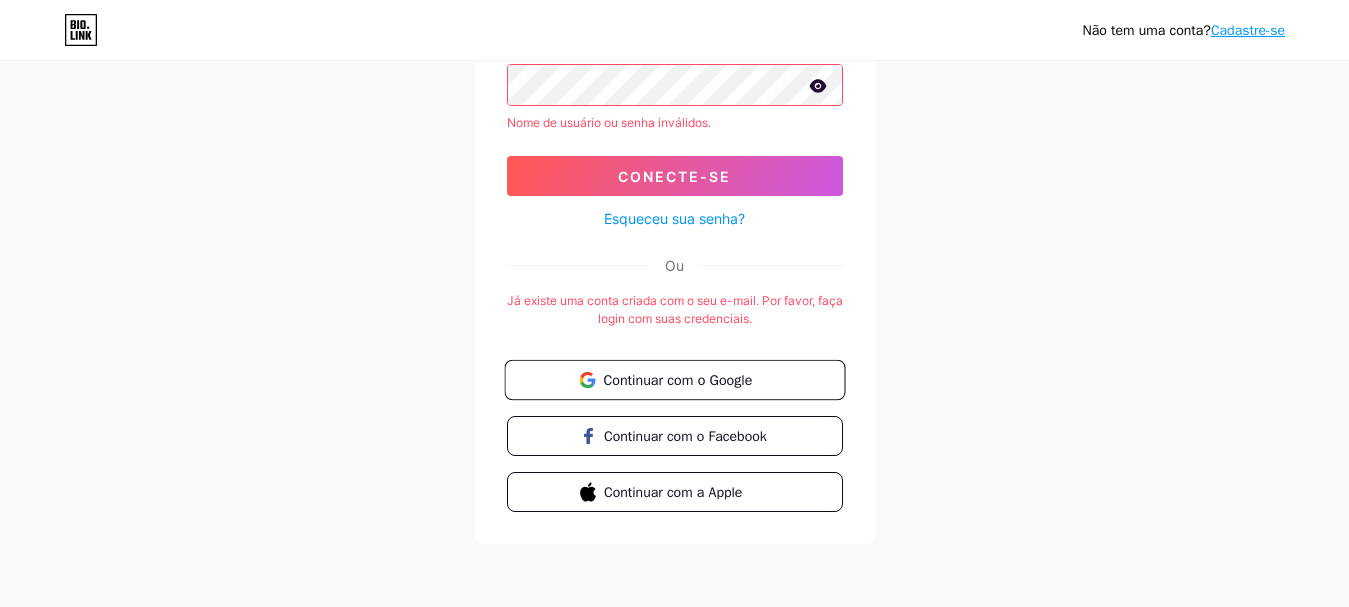 click on "Continuar com o Google" at bounding box center (677, 379) 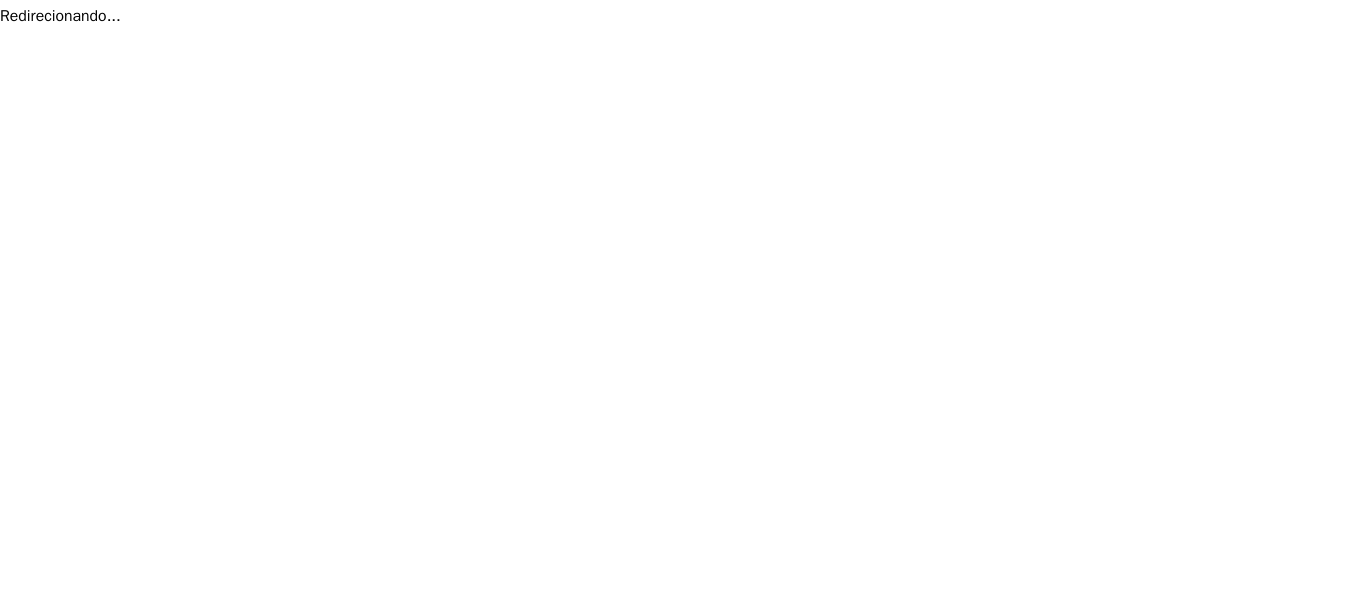 scroll, scrollTop: 0, scrollLeft: 0, axis: both 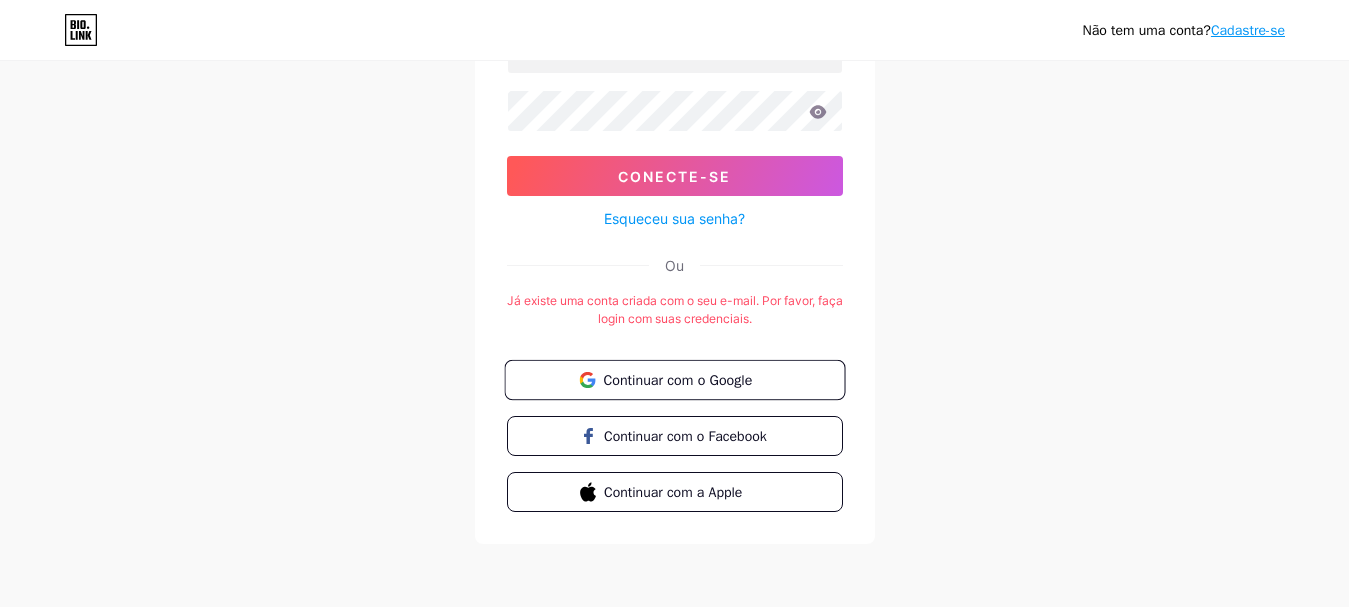 click on "Continuar com o Google" at bounding box center [677, 379] 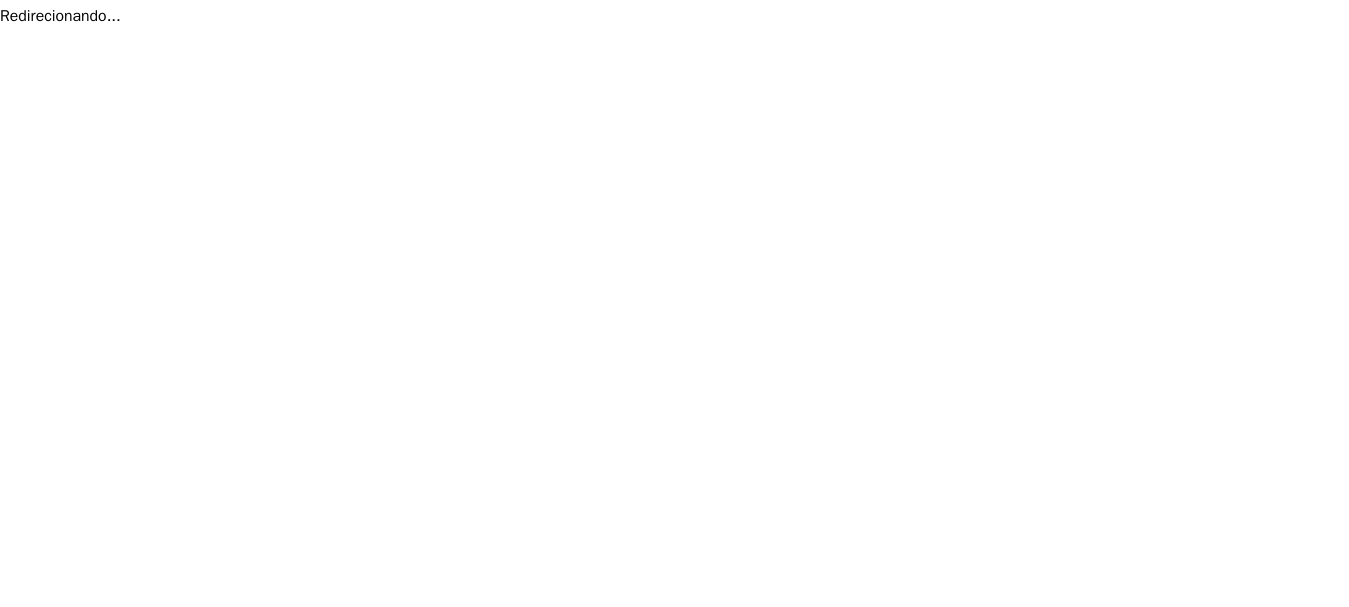 scroll, scrollTop: 0, scrollLeft: 0, axis: both 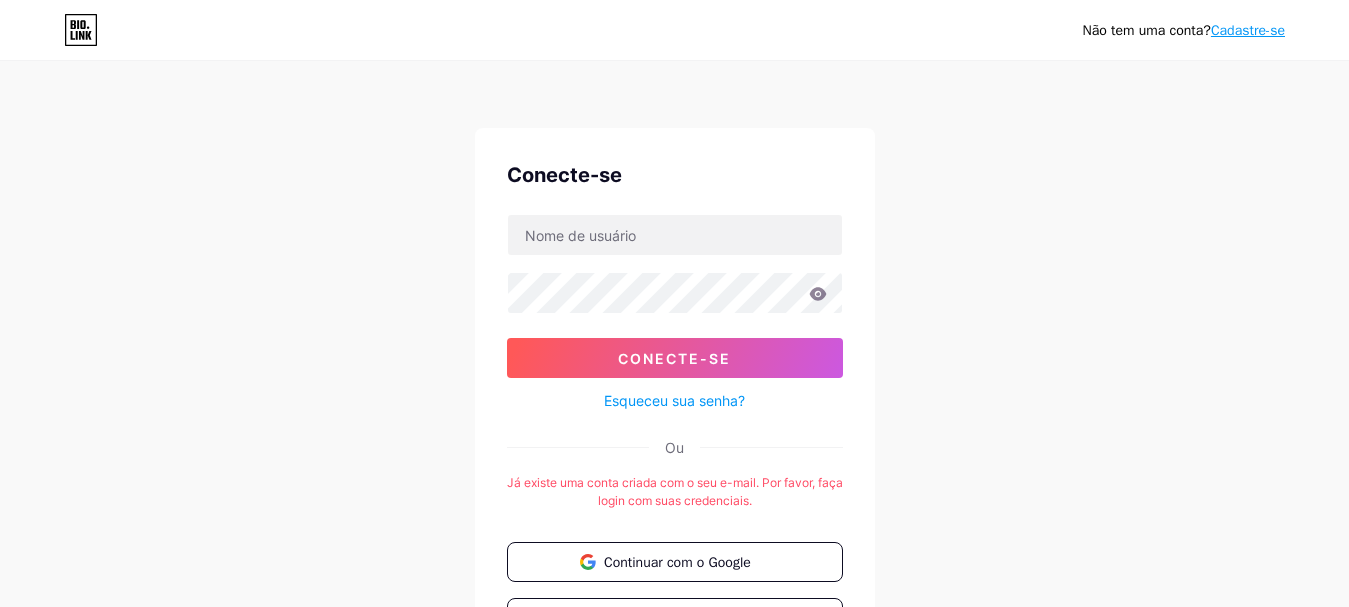 click 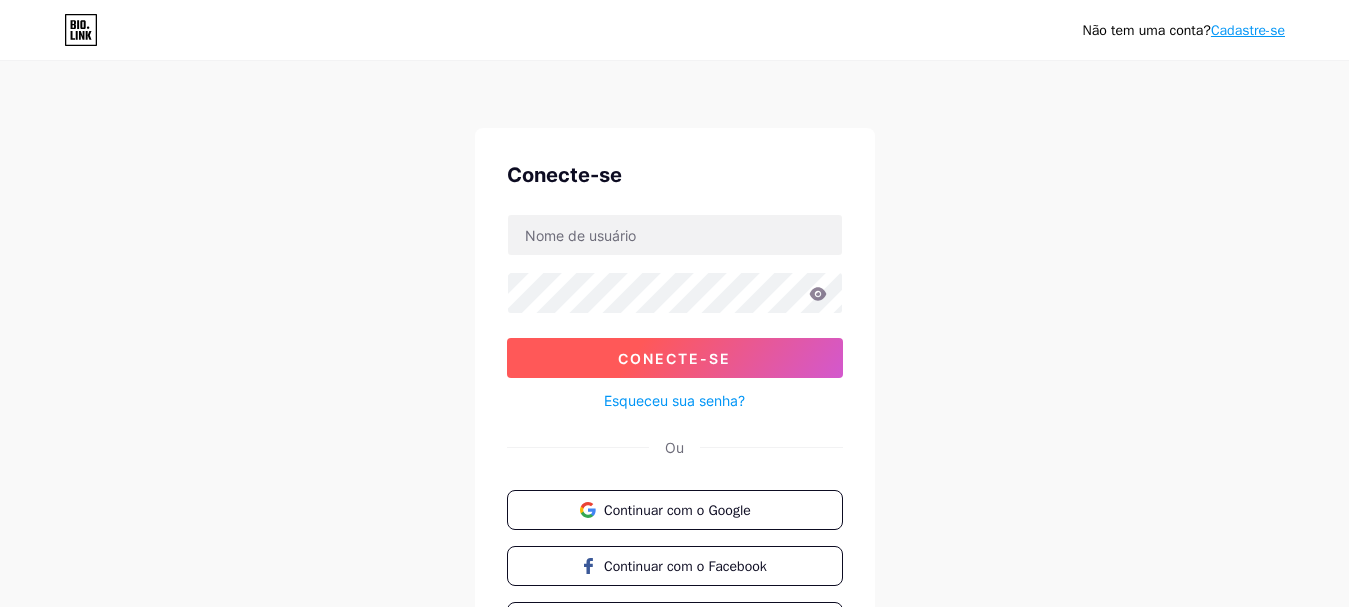 scroll, scrollTop: 0, scrollLeft: 0, axis: both 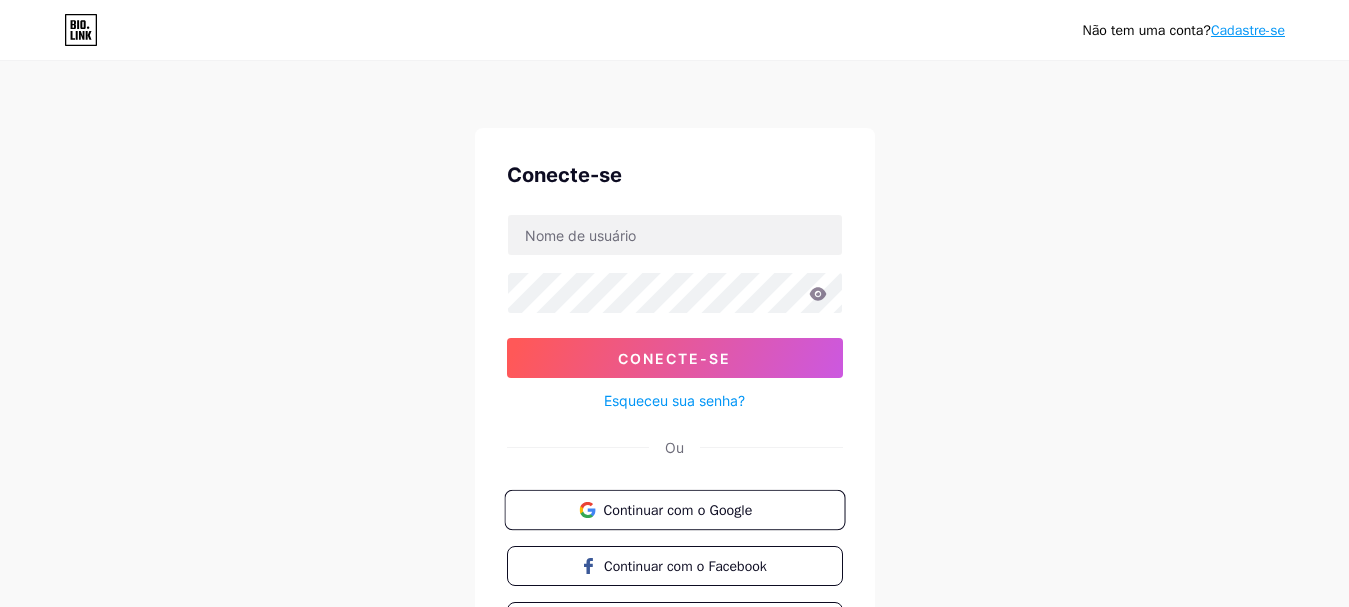 click on "Continuar com o Google" at bounding box center [674, 510] 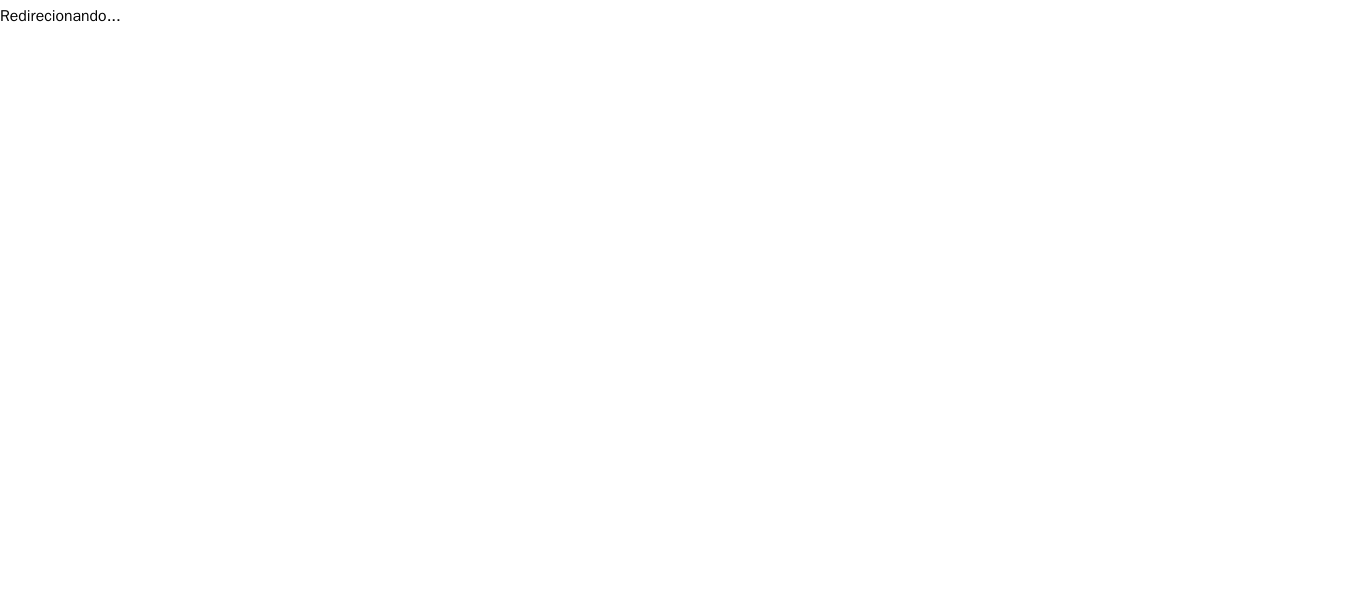 scroll, scrollTop: 0, scrollLeft: 0, axis: both 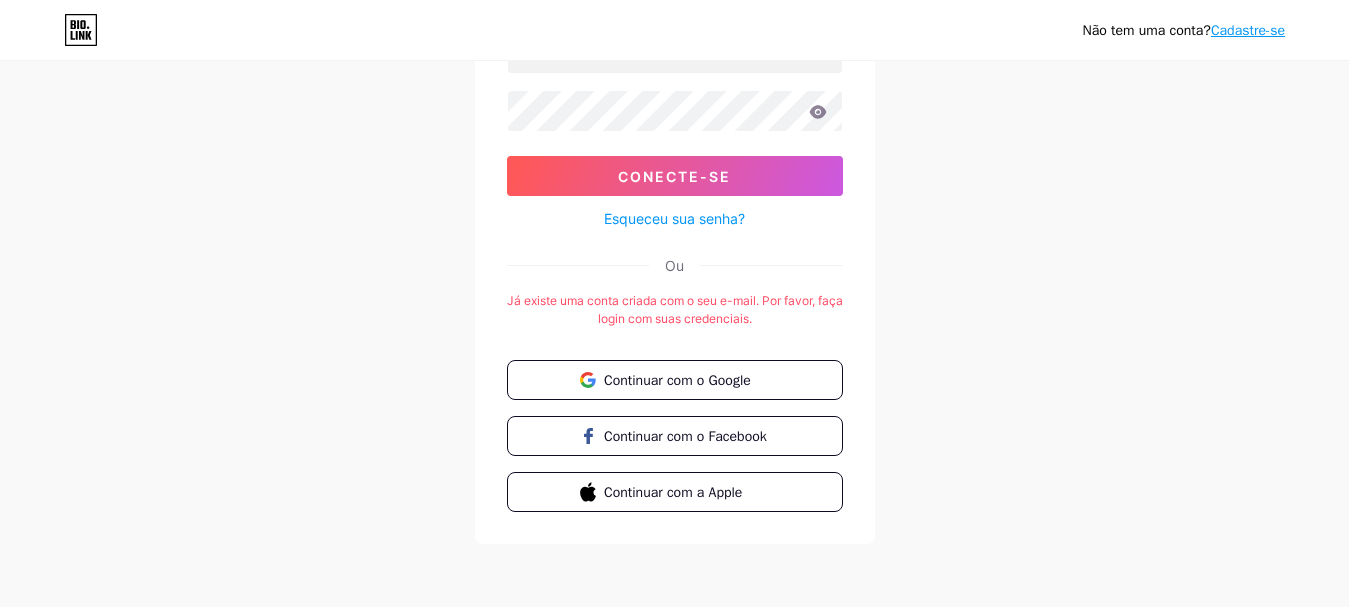 click on "Esqueceu sua senha?" at bounding box center (674, 218) 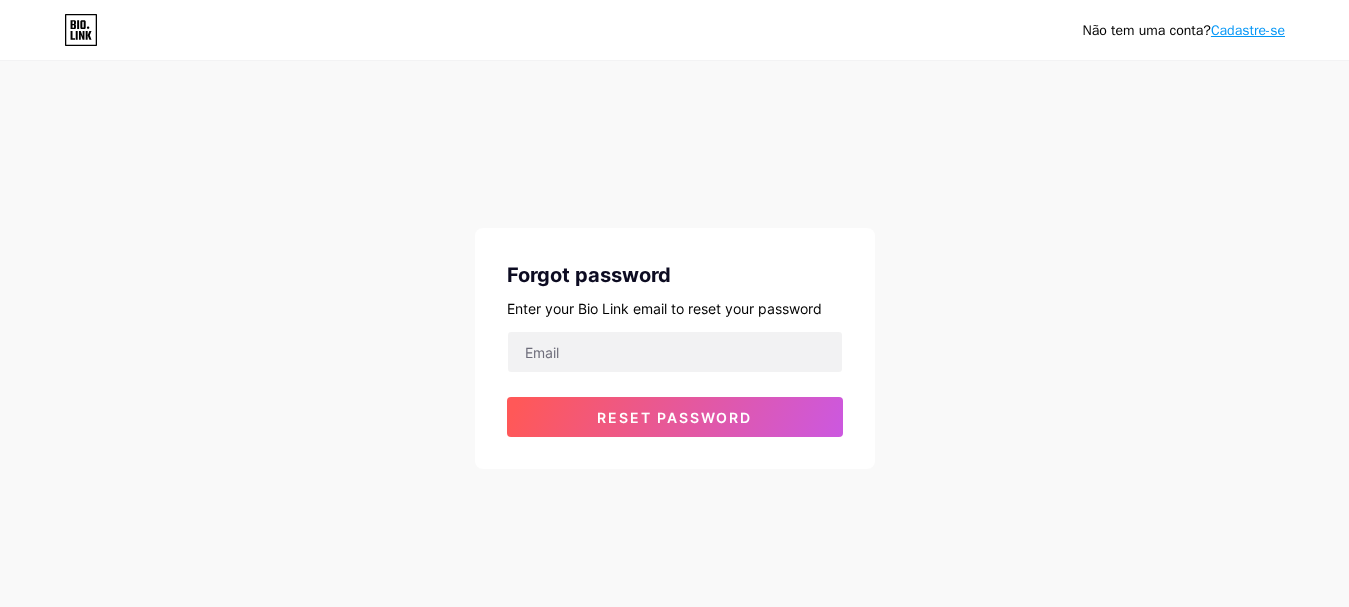 scroll, scrollTop: 0, scrollLeft: 0, axis: both 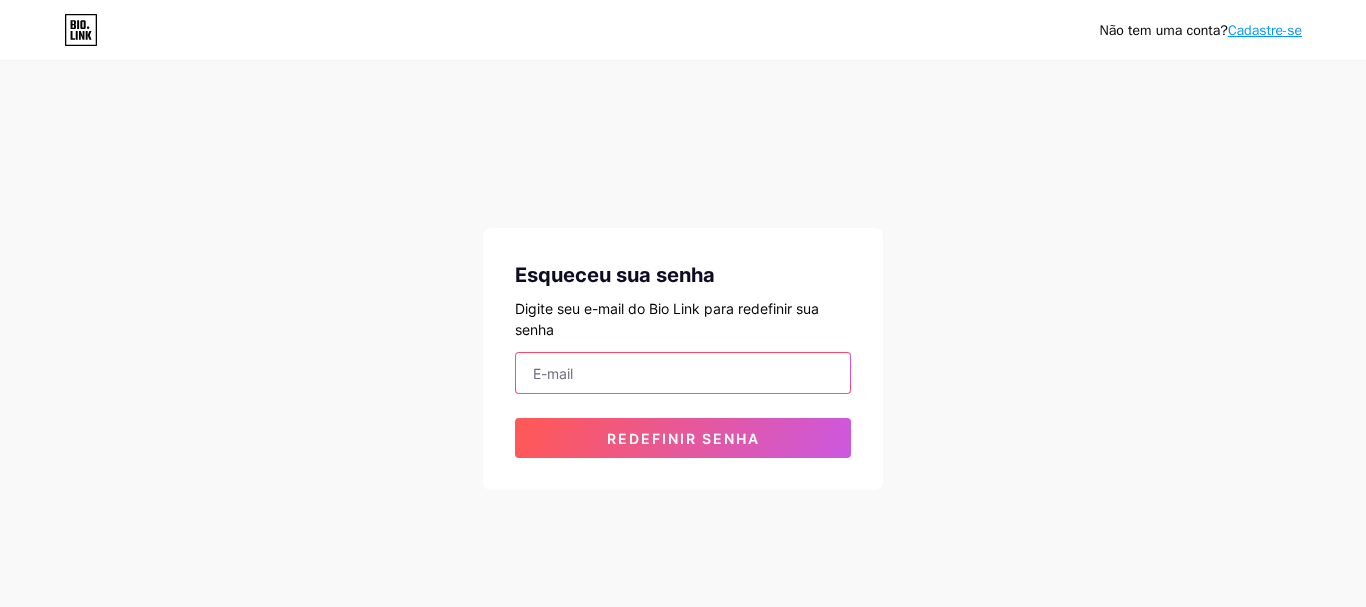 click at bounding box center [683, 373] 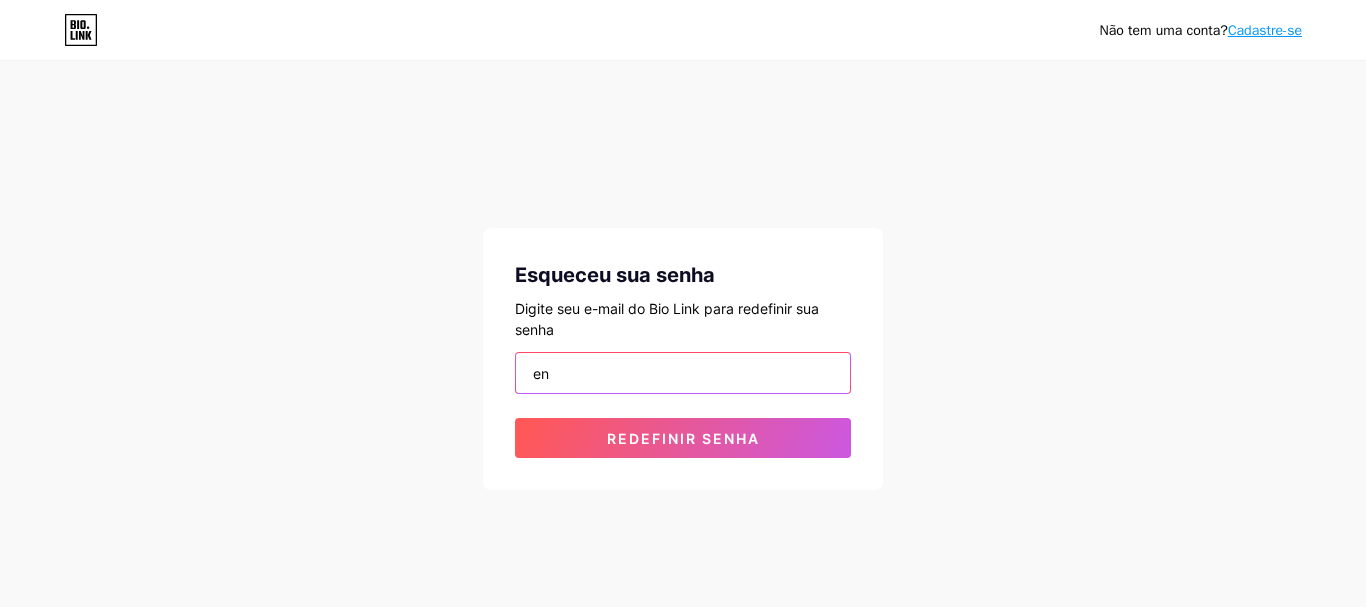type on "e" 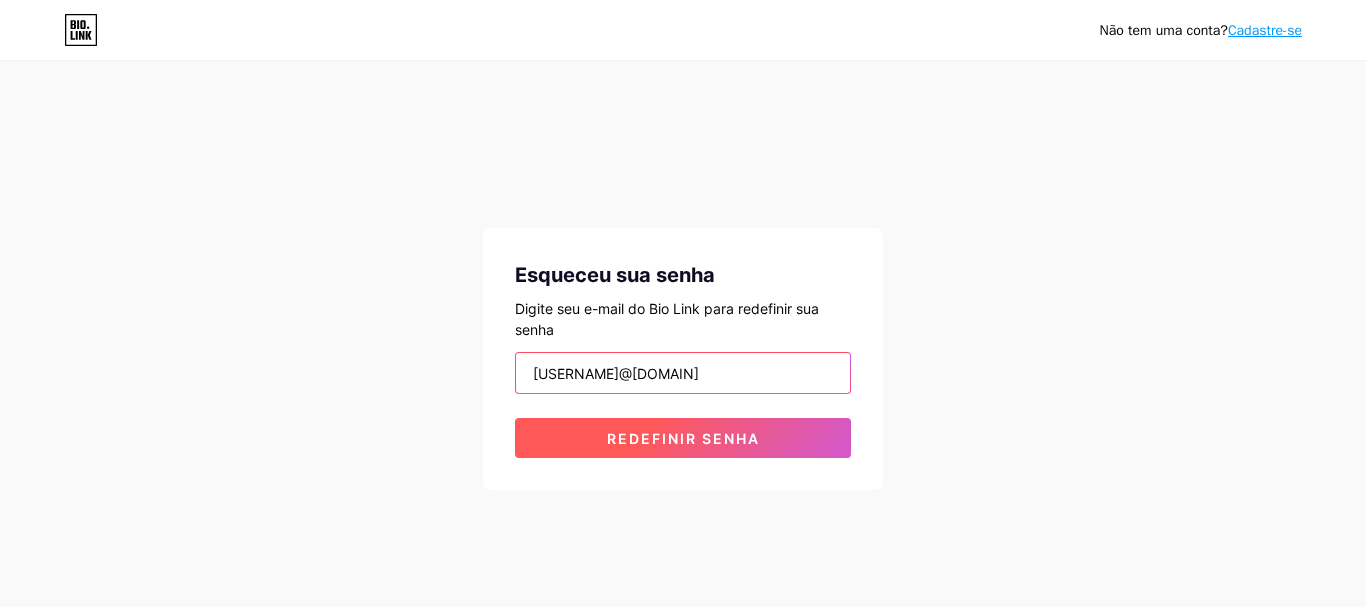 type on "[USERNAME]@[DOMAIN]" 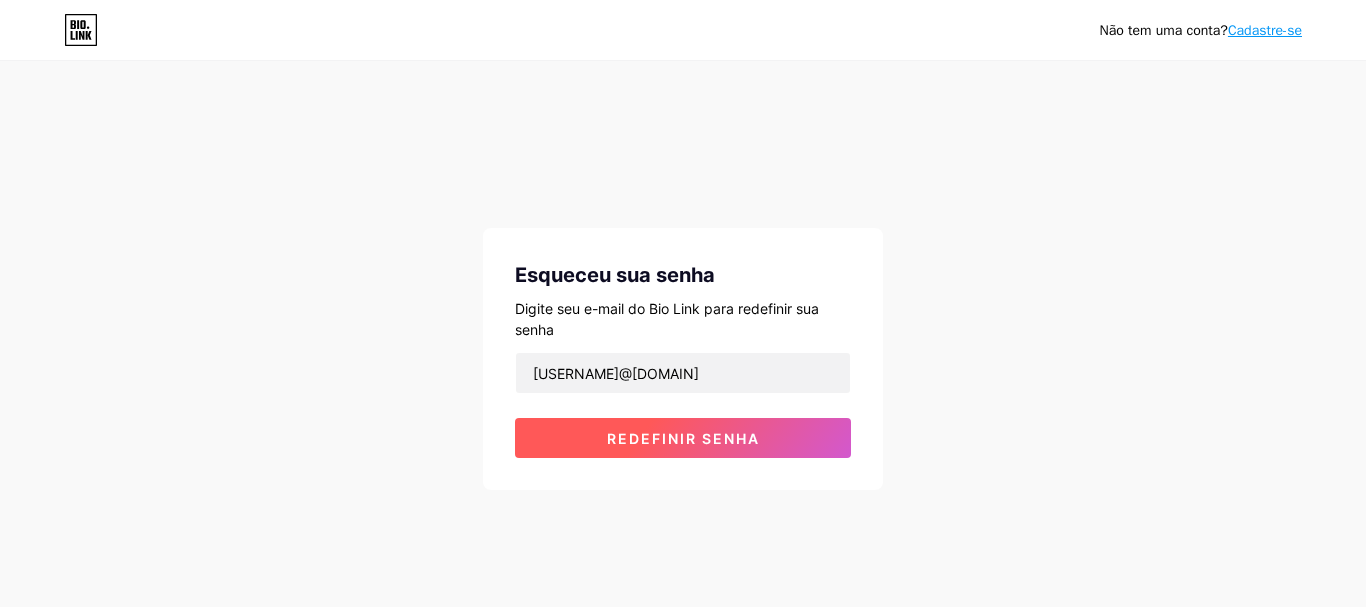 click on "Redefinir senha" at bounding box center [683, 438] 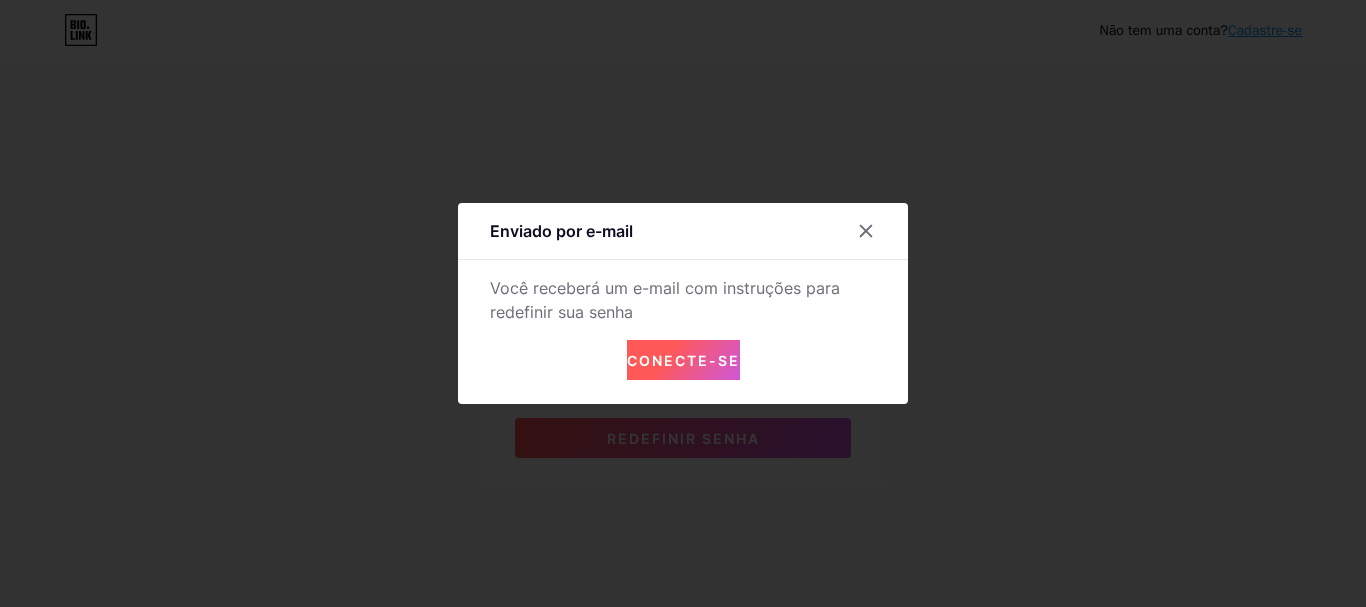click on "Conecte-se" at bounding box center (683, 360) 